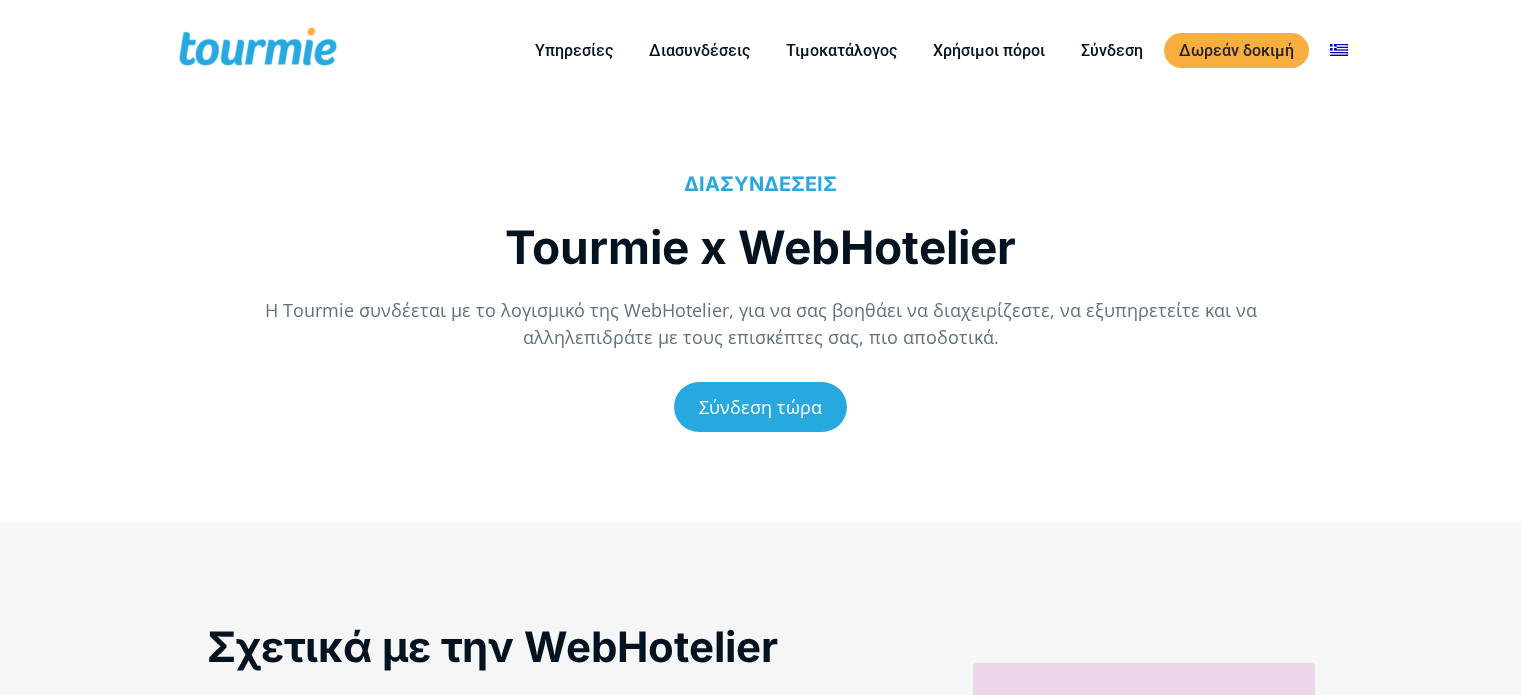 scroll, scrollTop: 0, scrollLeft: 0, axis: both 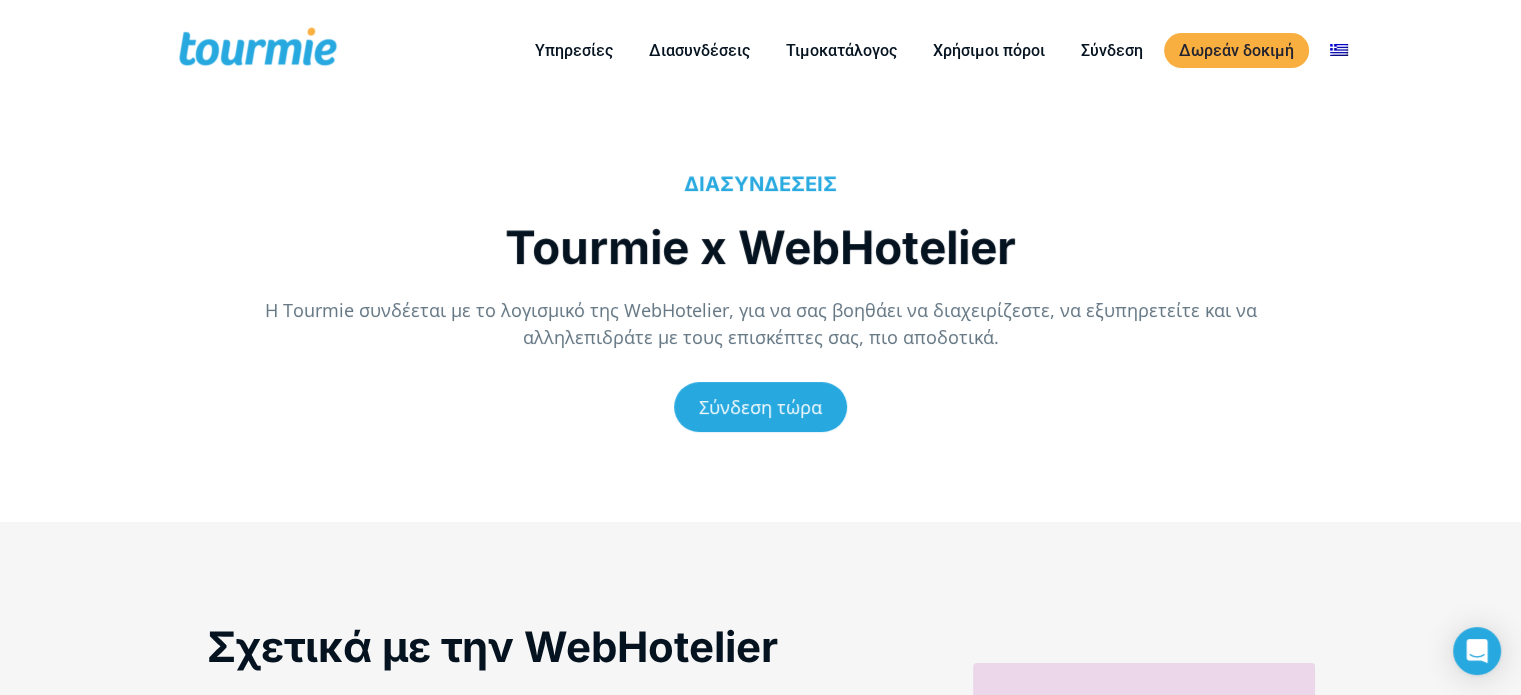 click on "H Tourmie συνδέεται με το λογισμικό της WebHotelier, για να σας βοηθάει να διαχειρίζεστε, να εξυπηρετείτε και να αλληλεπιδράτε με τους επισκέπτες σας, πιο αποδοτικά." at bounding box center (761, 324) 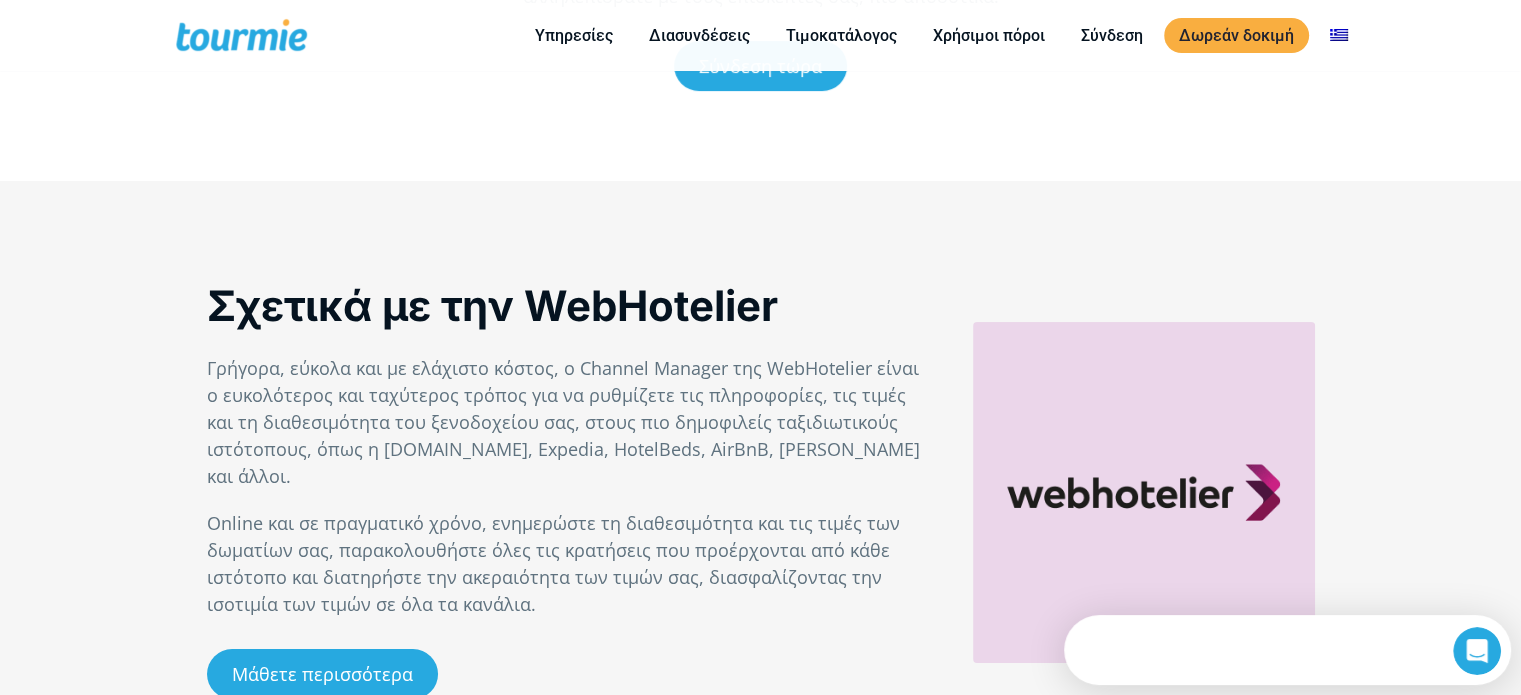 scroll, scrollTop: 0, scrollLeft: 0, axis: both 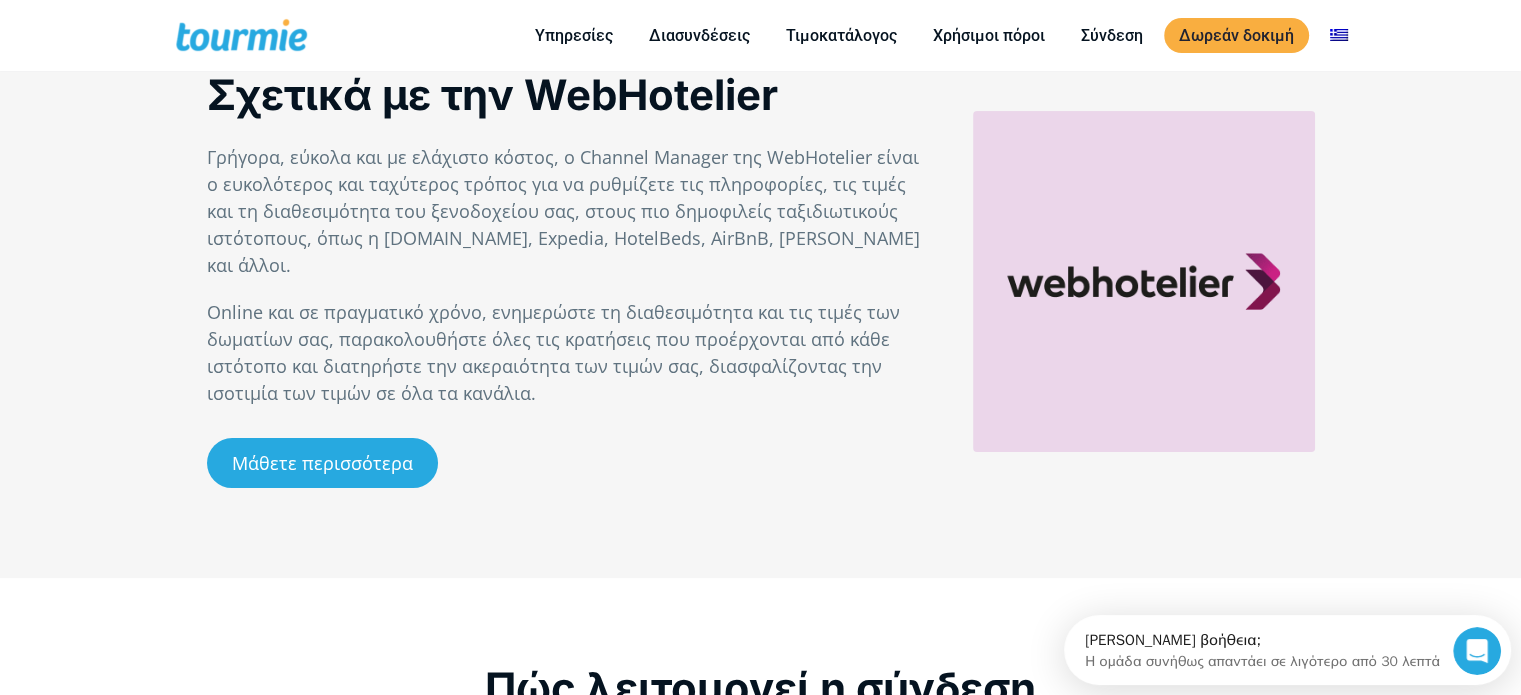 click on "Γρήγορα, εύκολα και με ελάχιστο κόστος, ο Channel Manager της WebHotelier είναι ο ευκολότερος και ταχύτερος τρόπος για να ρυθμίζετε τις πληροφορίες, τις τιμές και τη διαθεσιμότητα του ξενοδοχείου σας, στους πιο δημοφιλείς ταξιδιωτικούς ιστότοπους, όπως η [DOMAIN_NAME], Expedia, HotelBeds, AirBnB, [PERSON_NAME] και άλλοι." at bounding box center [569, 211] 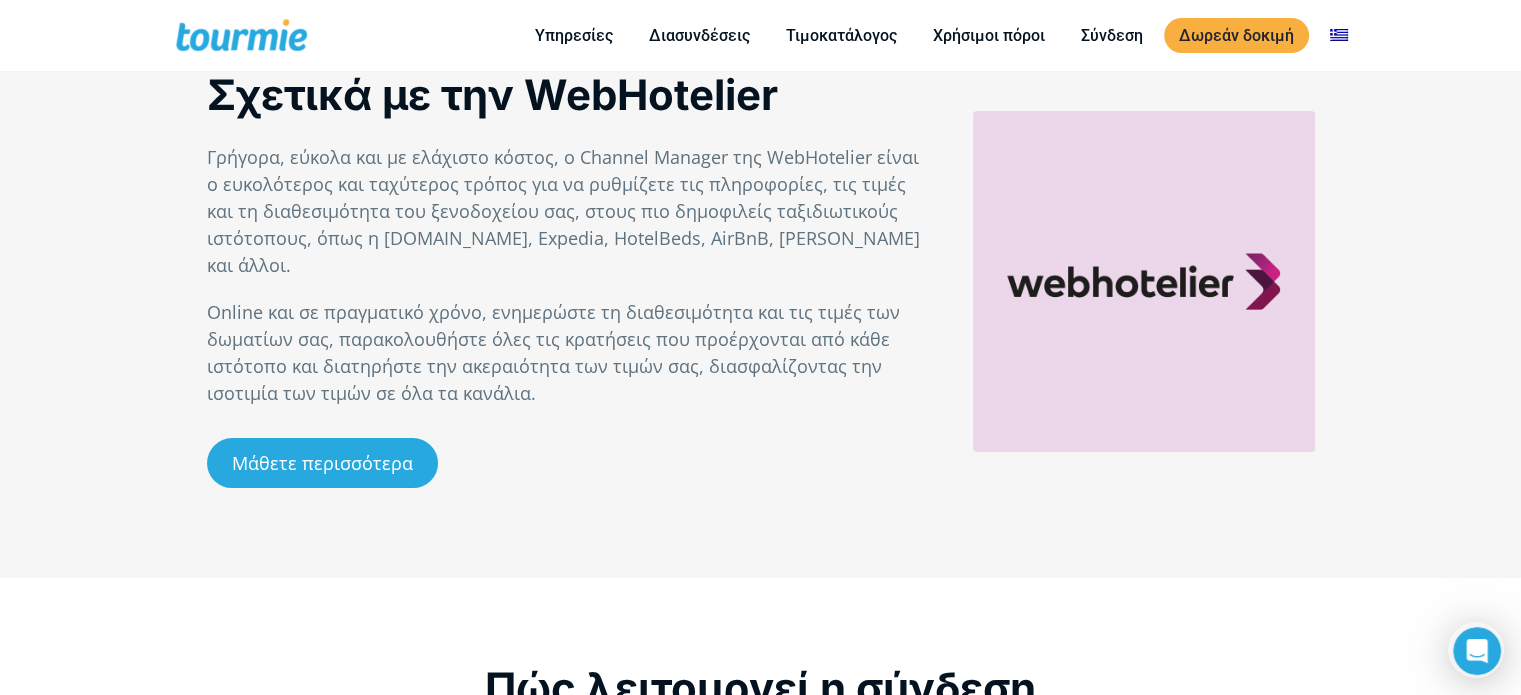 click on "Γρήγορα, εύκολα και με ελάχιστο κόστος, ο Channel Manager της WebHotelier είναι ο ευκολότερος και ταχύτερος τρόπος για να ρυθμίζετε τις πληροφορίες, τις τιμές και τη διαθεσιμότητα του ξενοδοχείου σας, στους πιο δημοφιλείς ταξιδιωτικούς ιστότοπους, όπως η [DOMAIN_NAME], Expedia, HotelBeds, AirBnB, [PERSON_NAME] και άλλοι." at bounding box center [569, 211] 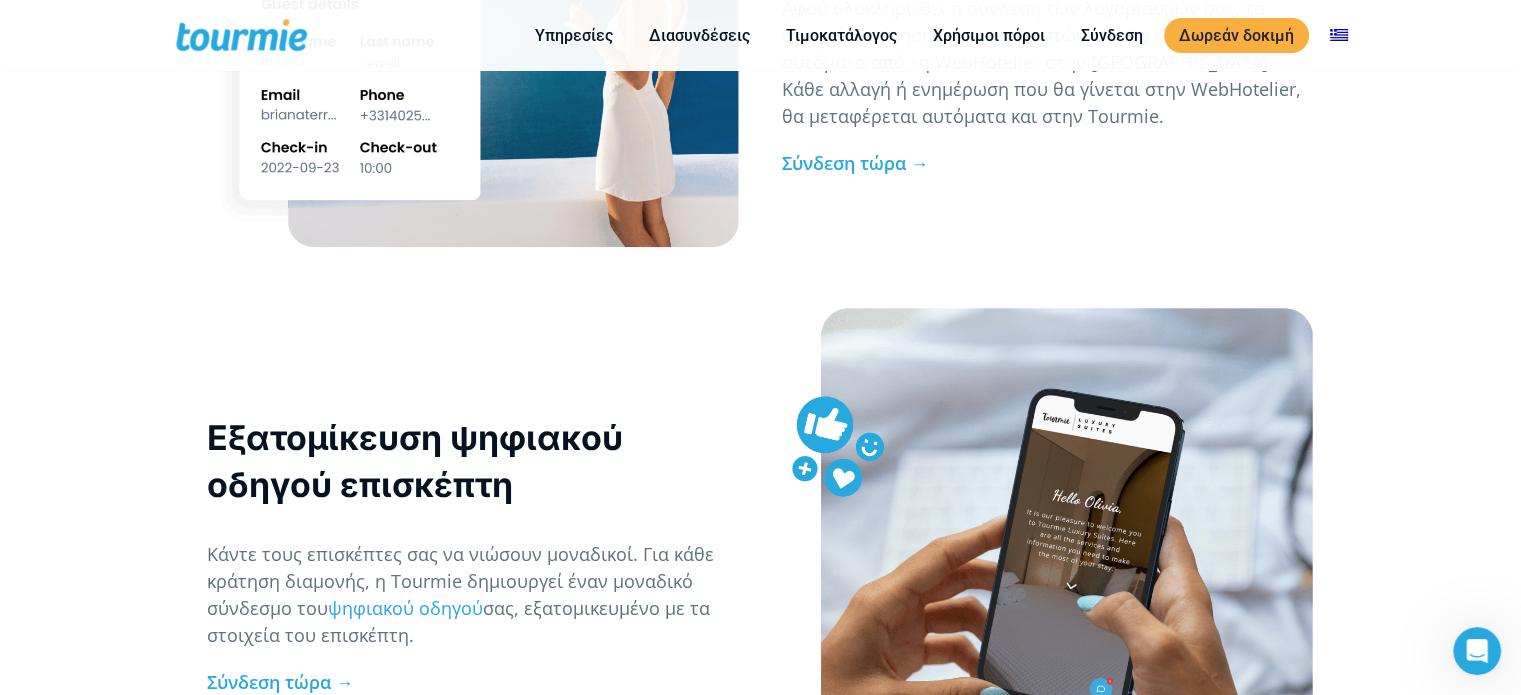 scroll, scrollTop: 2012, scrollLeft: 0, axis: vertical 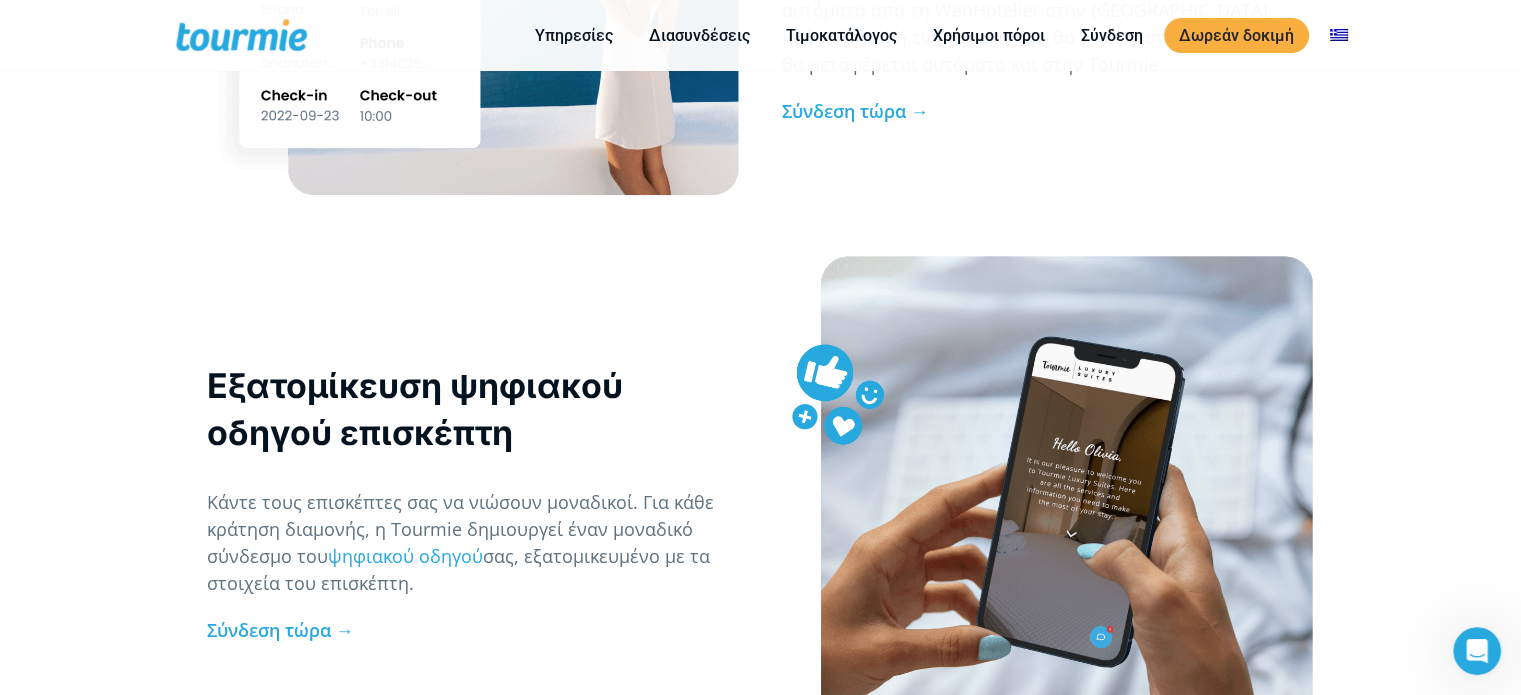 click on "Εξατομίκευση ψηφιακού οδηγού επισκέπτη" at bounding box center [473, 409] 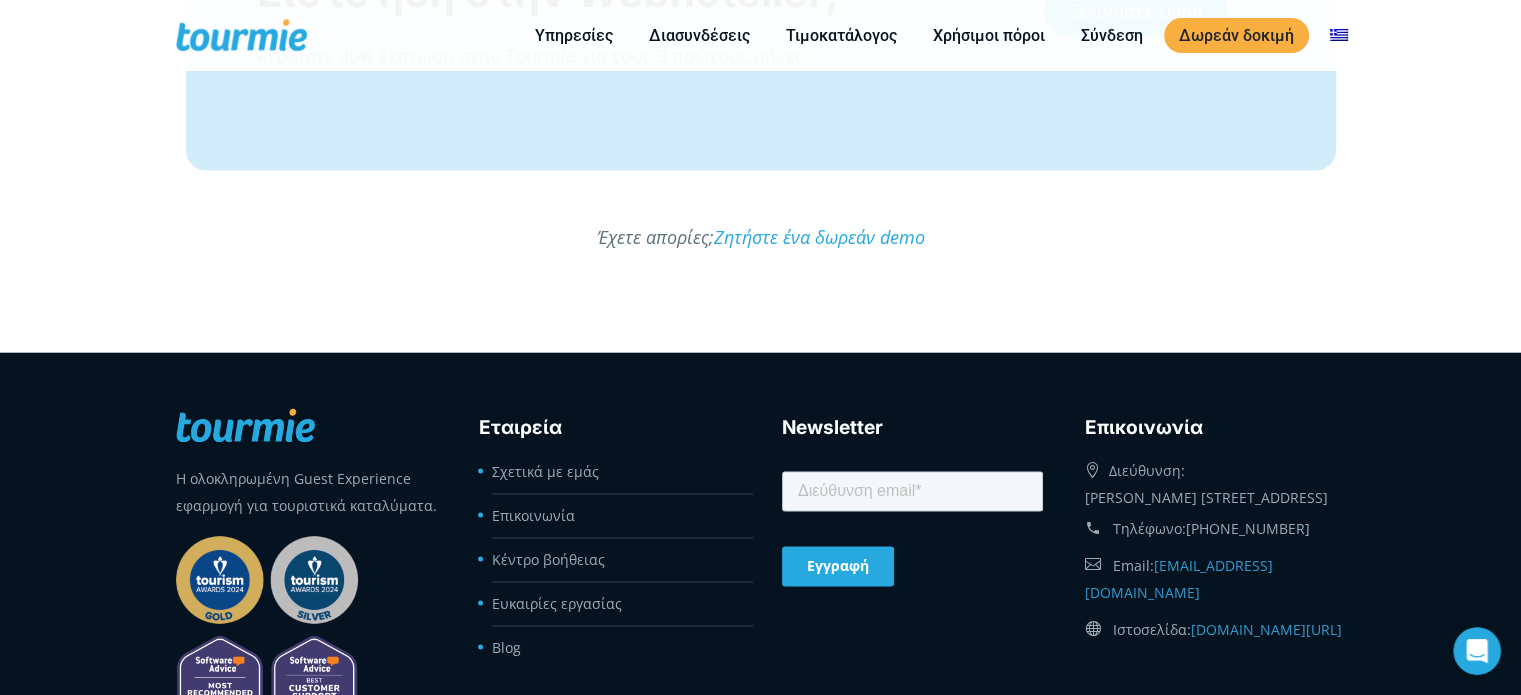 scroll, scrollTop: 3187, scrollLeft: 0, axis: vertical 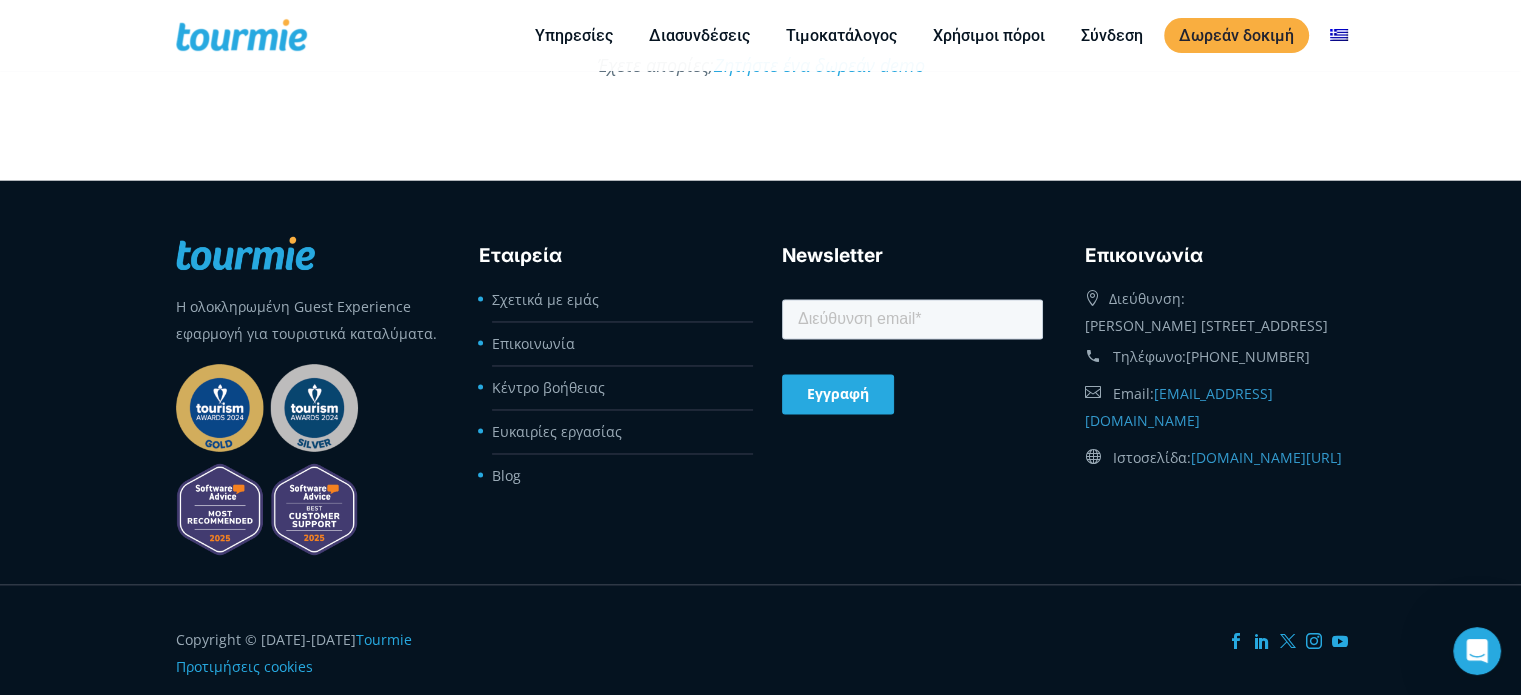 click on "Η ολοκληρωμένη Guest Experience εφαρμογή για τουριστικά καταλύματα.
Εταιρεία
Σχετικά με εμάς
Επικοινωνία
Κέντρο βοήθειας
Ευκαιρίες εργασίας
Blog
Newsletter
Eπικοινωνία Διεύθυνση:  [PERSON_NAME] [STREET_ADDRESS] Τηλέφωνο:  [PHONE_NUMBER] Email:  [EMAIL_ADDRESS][DOMAIN_NAME] Ιστοσελίδα:  [DOMAIN_NAME][URL]" at bounding box center (761, 379) 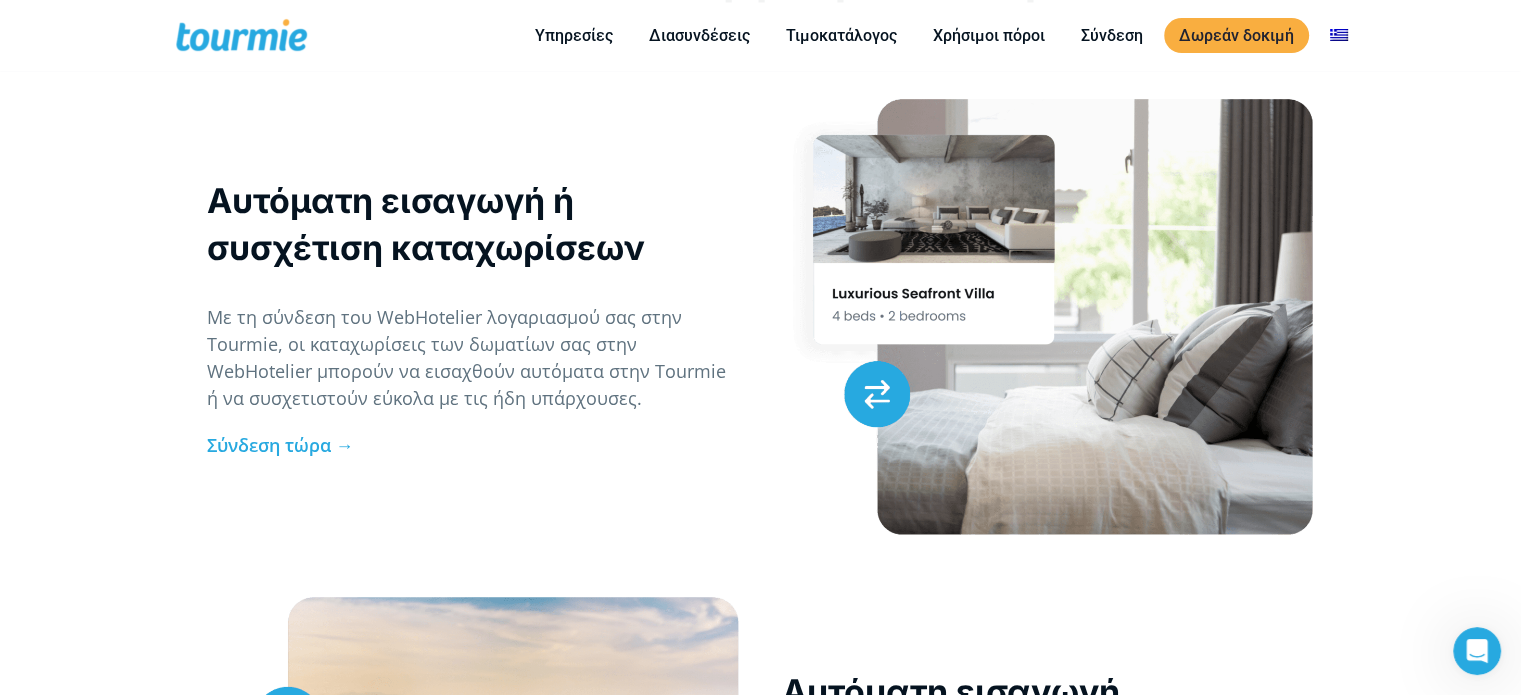 scroll, scrollTop: 1180, scrollLeft: 0, axis: vertical 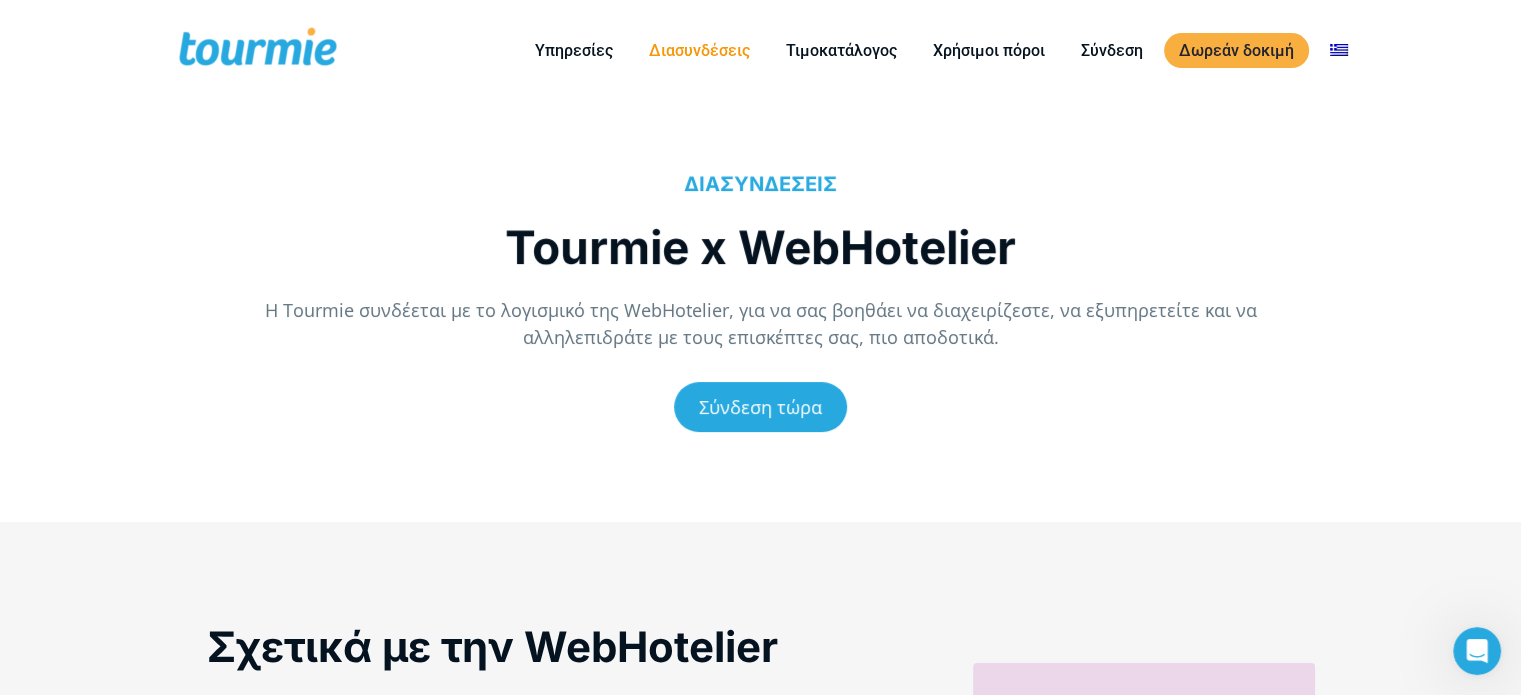 click on "Διασυνδέσεις" at bounding box center (699, 50) 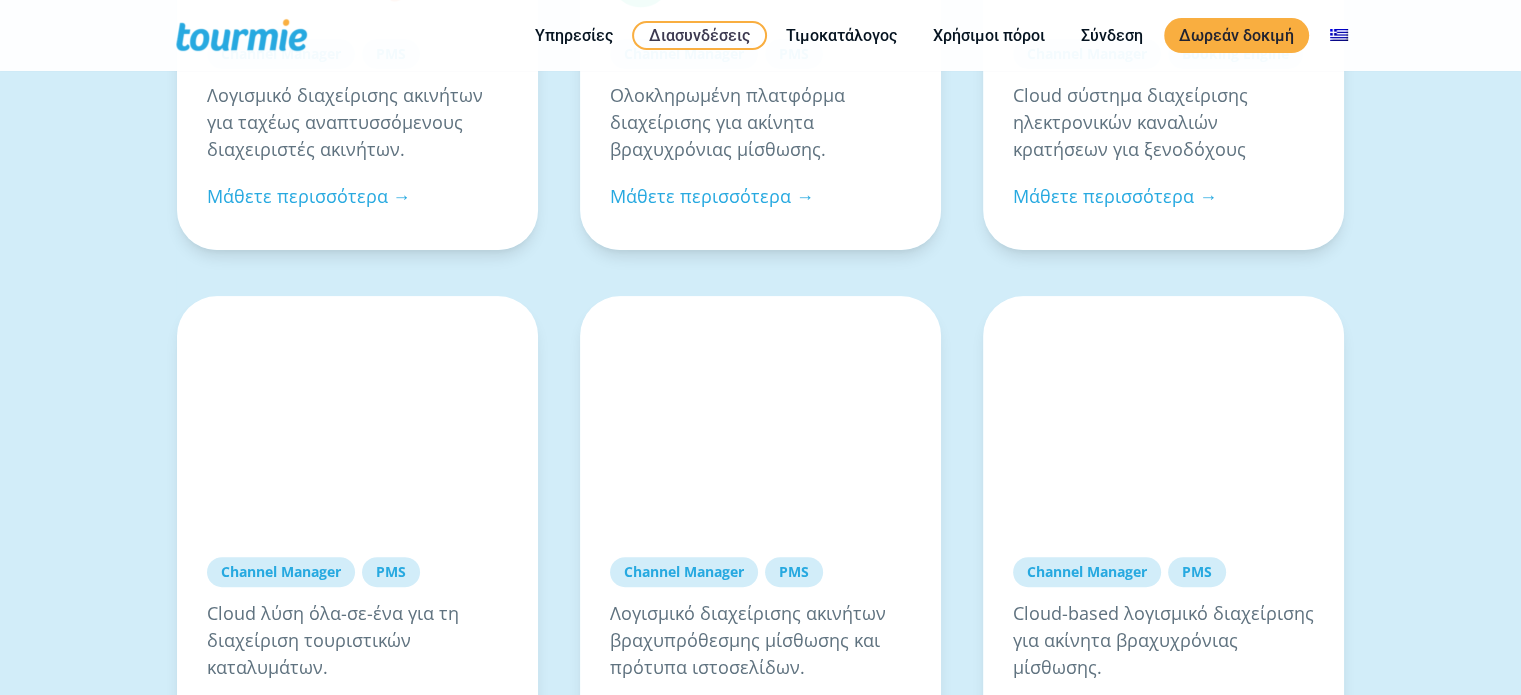 scroll, scrollTop: 500, scrollLeft: 0, axis: vertical 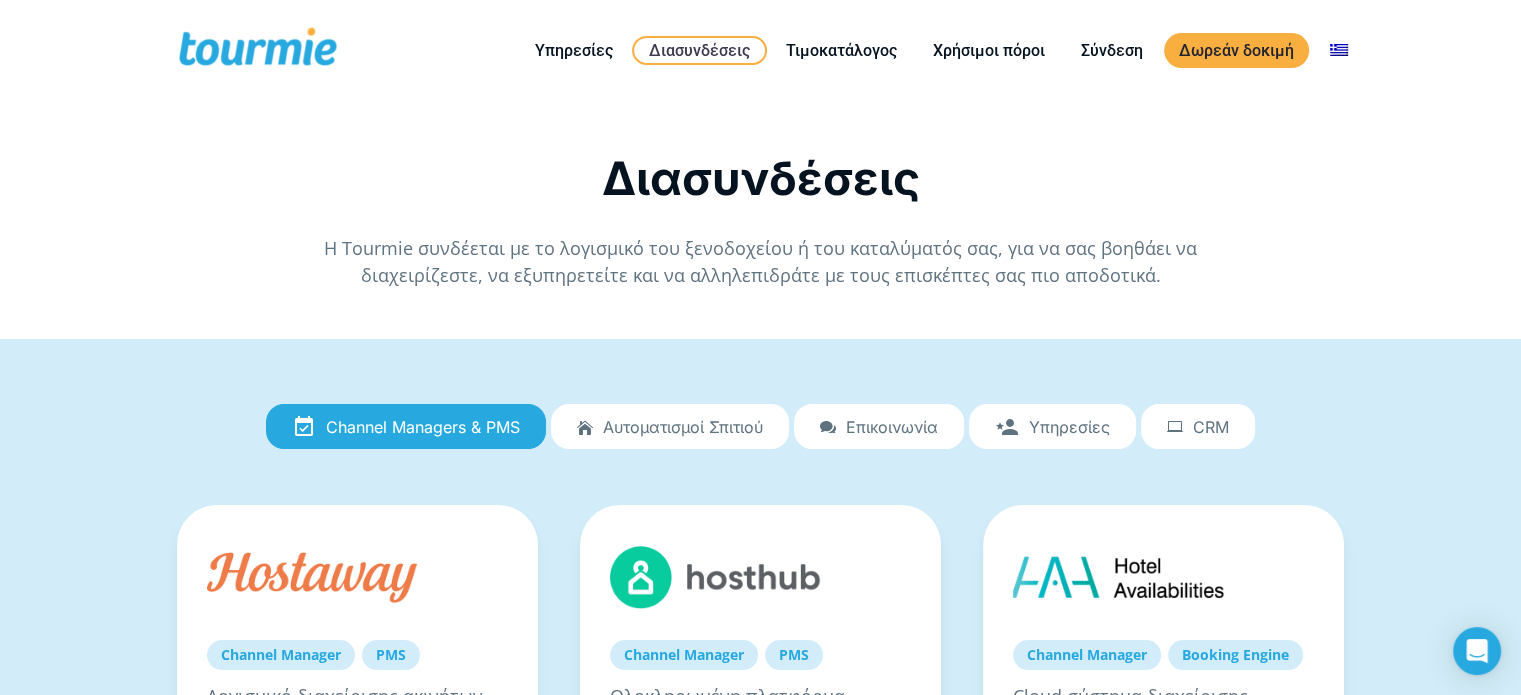 drag, startPoint x: 1535, startPoint y: 191, endPoint x: 1535, endPoint y: 7, distance: 184 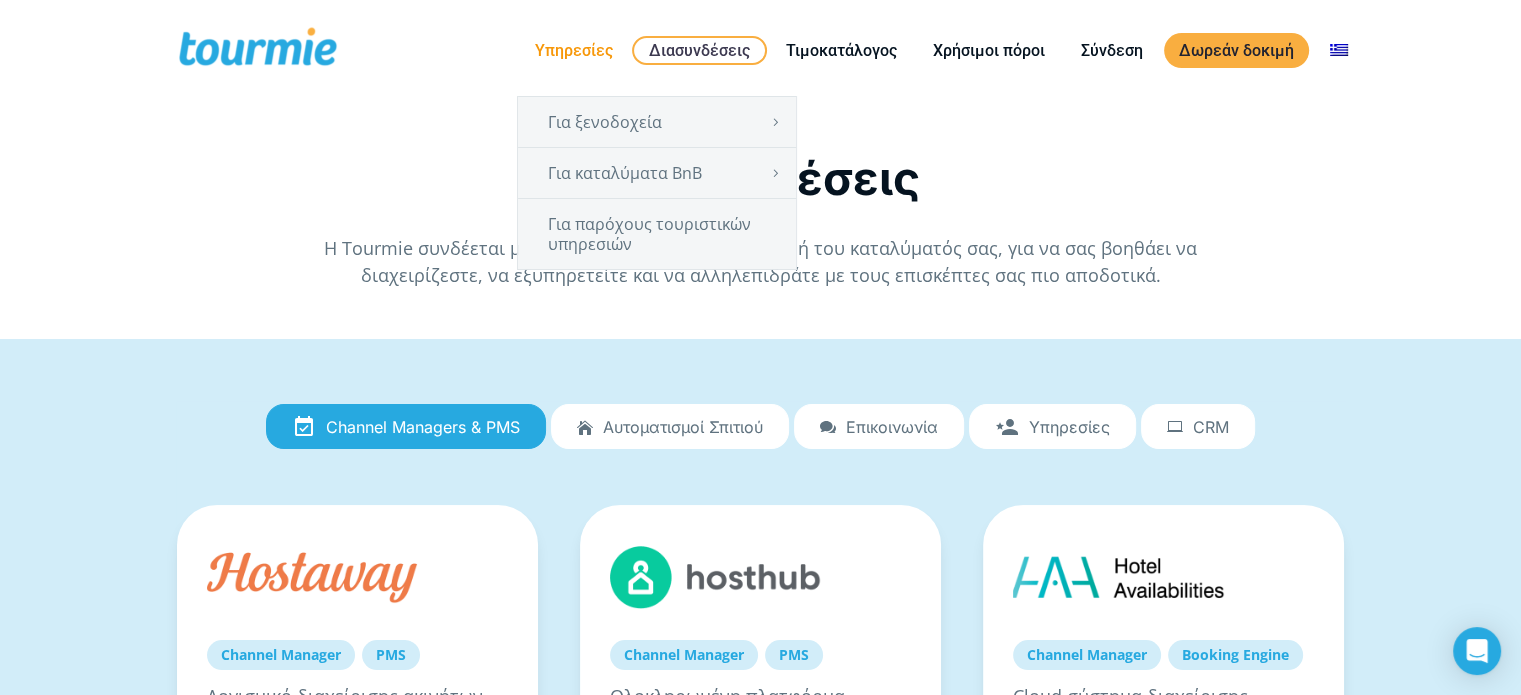 click on "Υπηρεσίες" at bounding box center (574, 50) 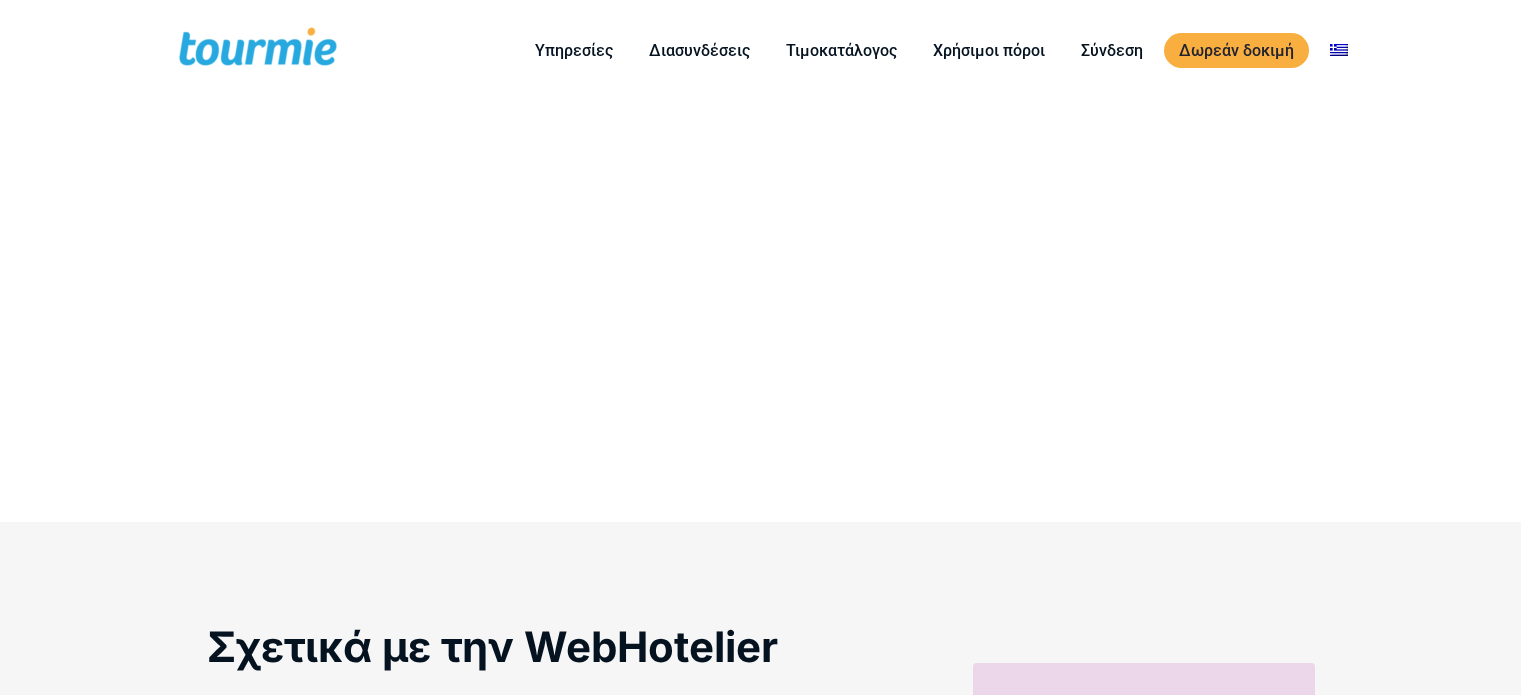 scroll, scrollTop: 0, scrollLeft: 0, axis: both 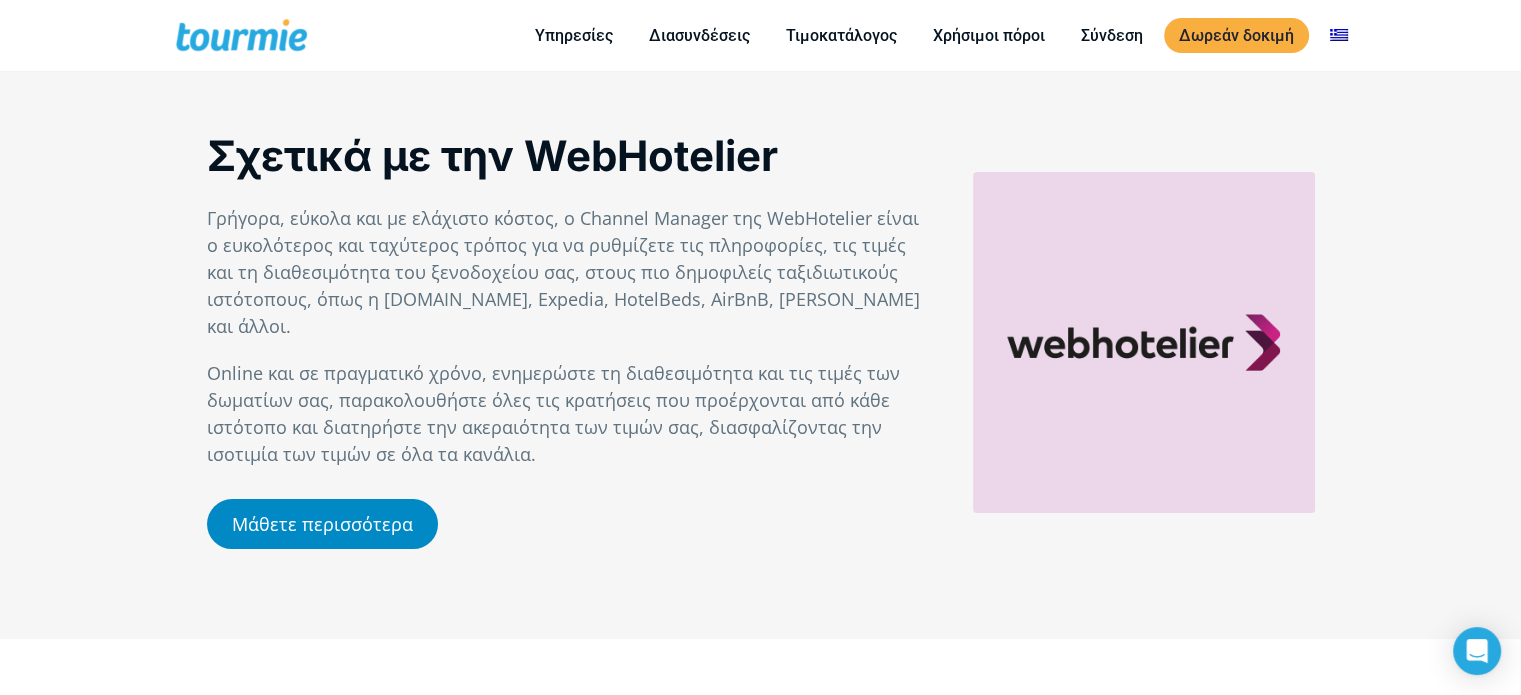 click on "Μάθετε περισσότερα" at bounding box center [322, 524] 